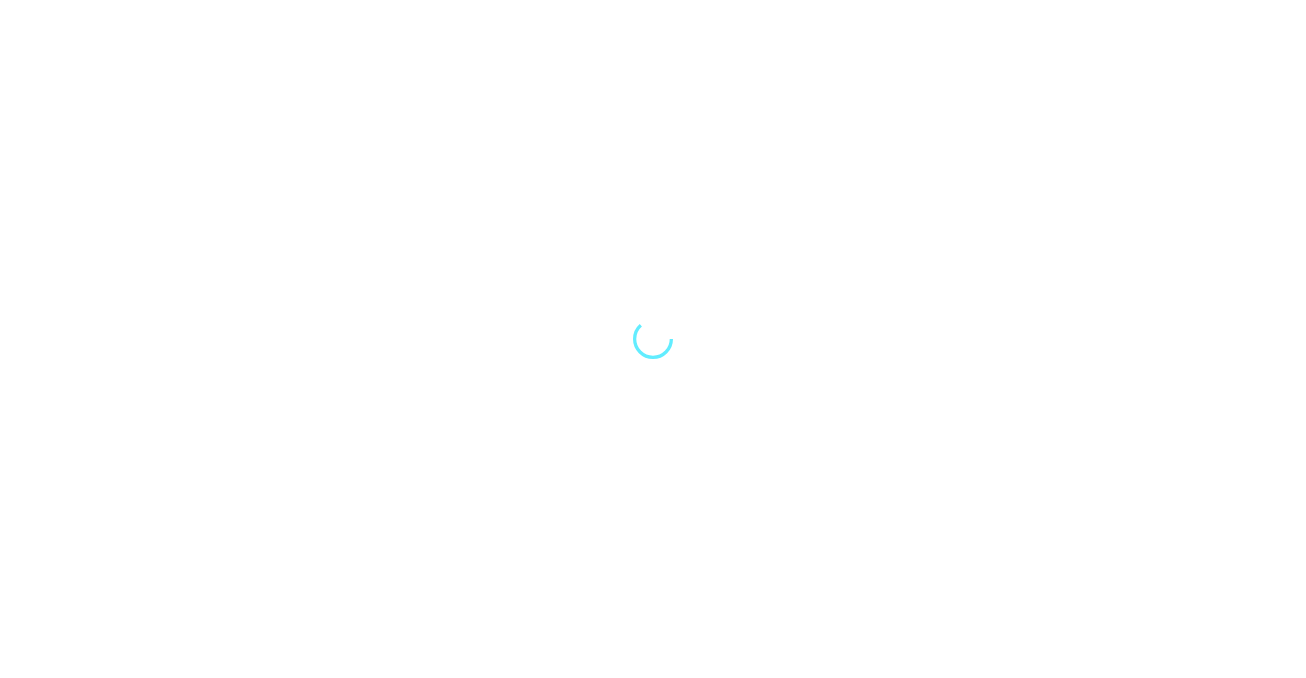 scroll, scrollTop: 0, scrollLeft: 0, axis: both 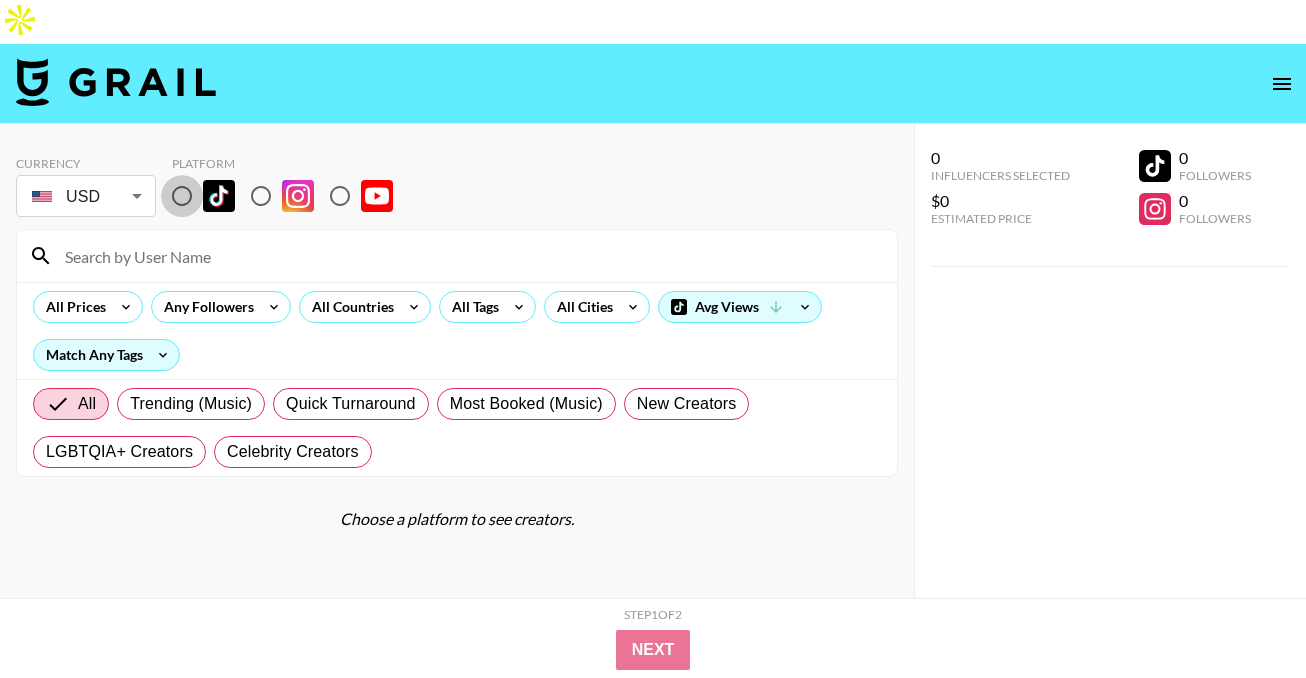 click at bounding box center (182, 196) 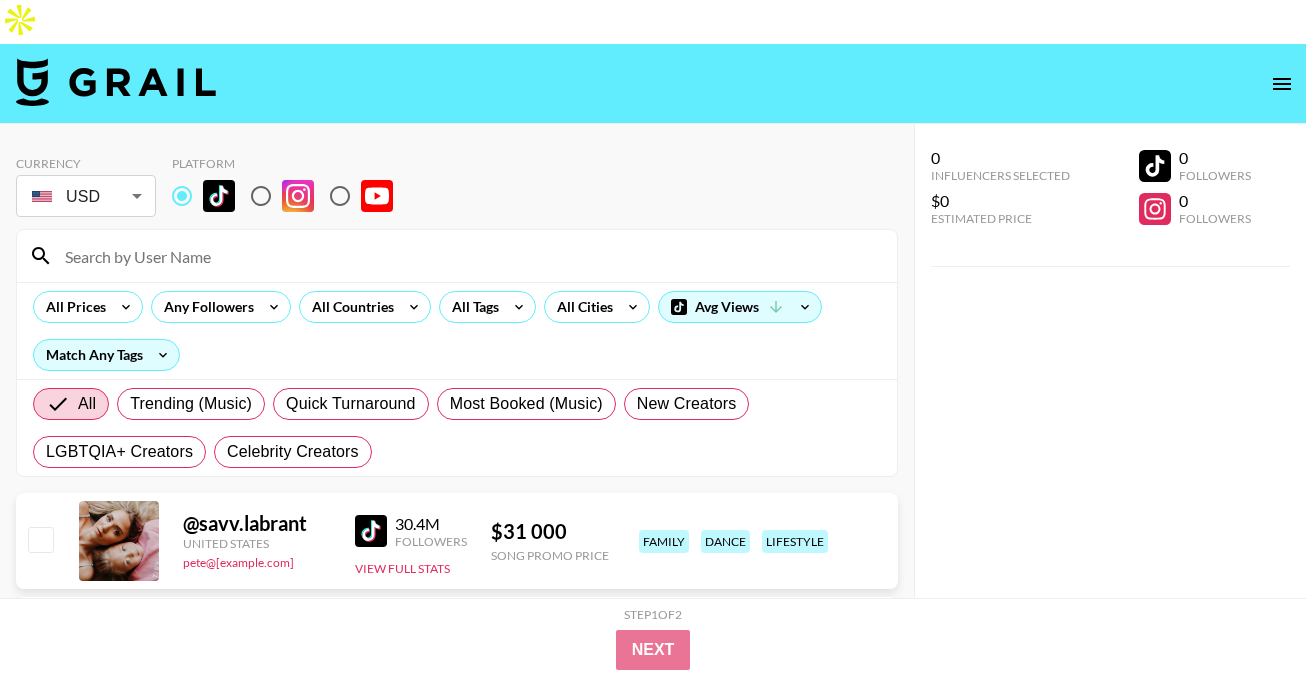 click at bounding box center (469, 256) 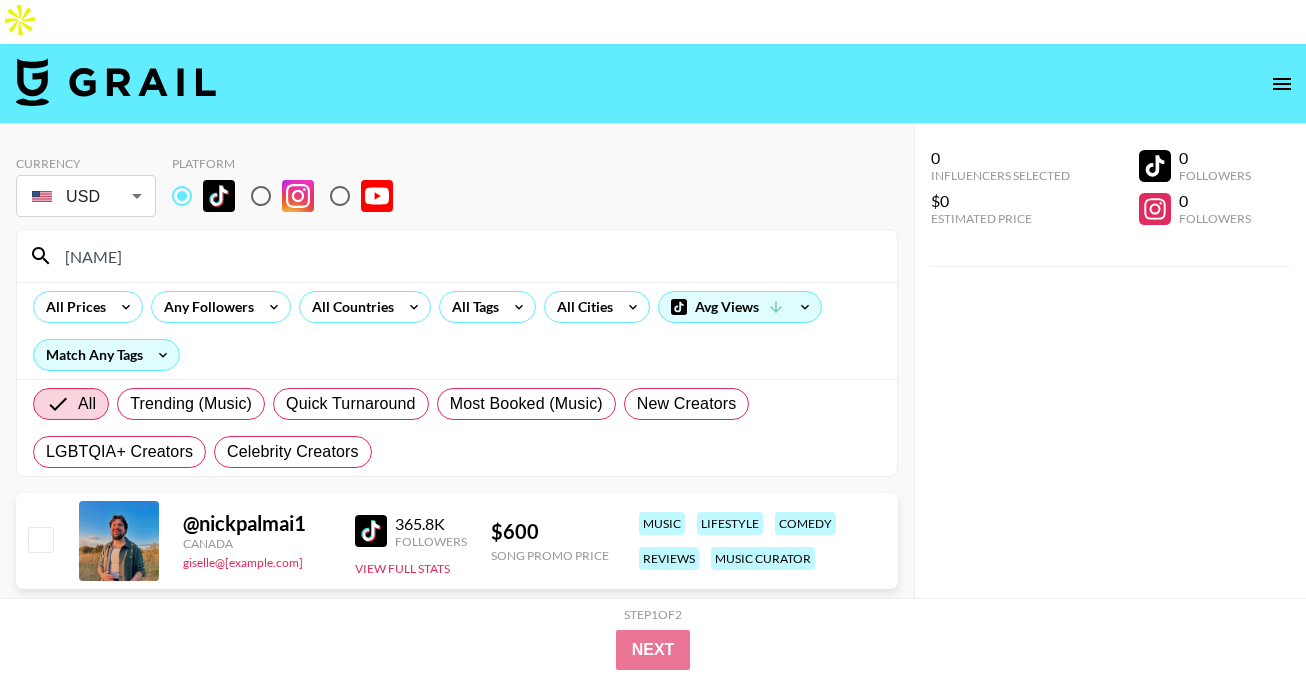 type on "[NAME]" 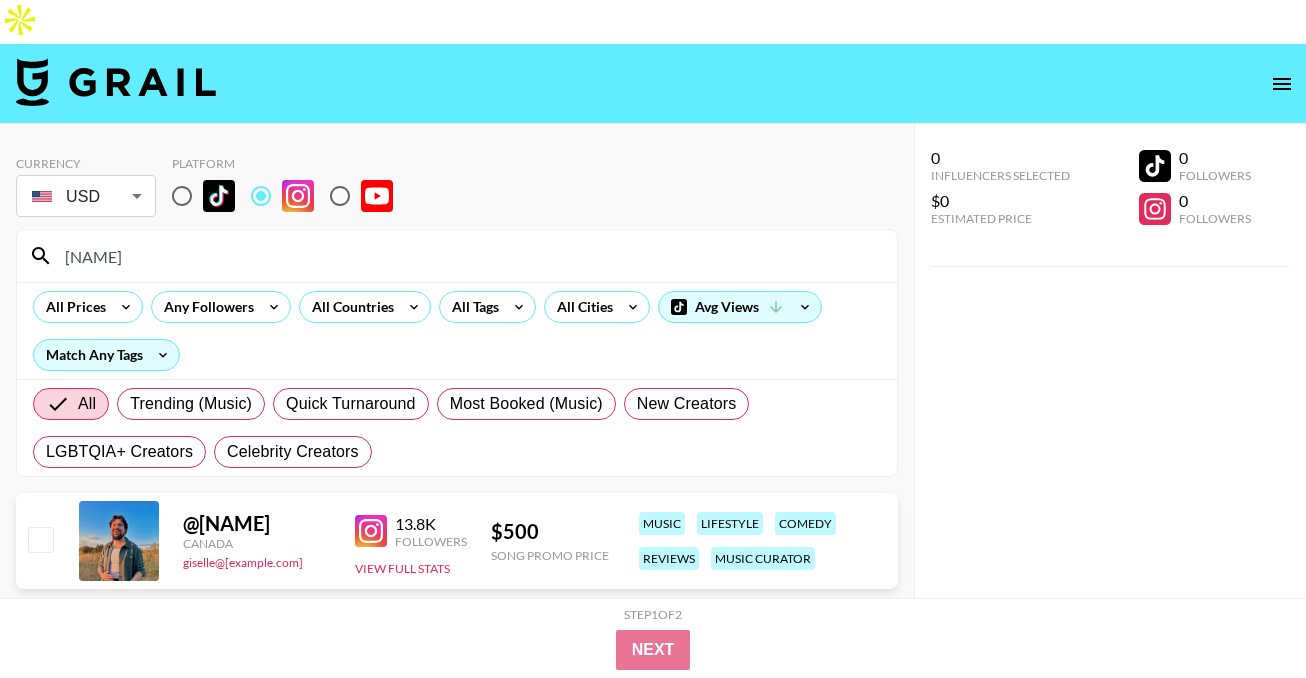 click on "[NAME]" at bounding box center [469, 256] 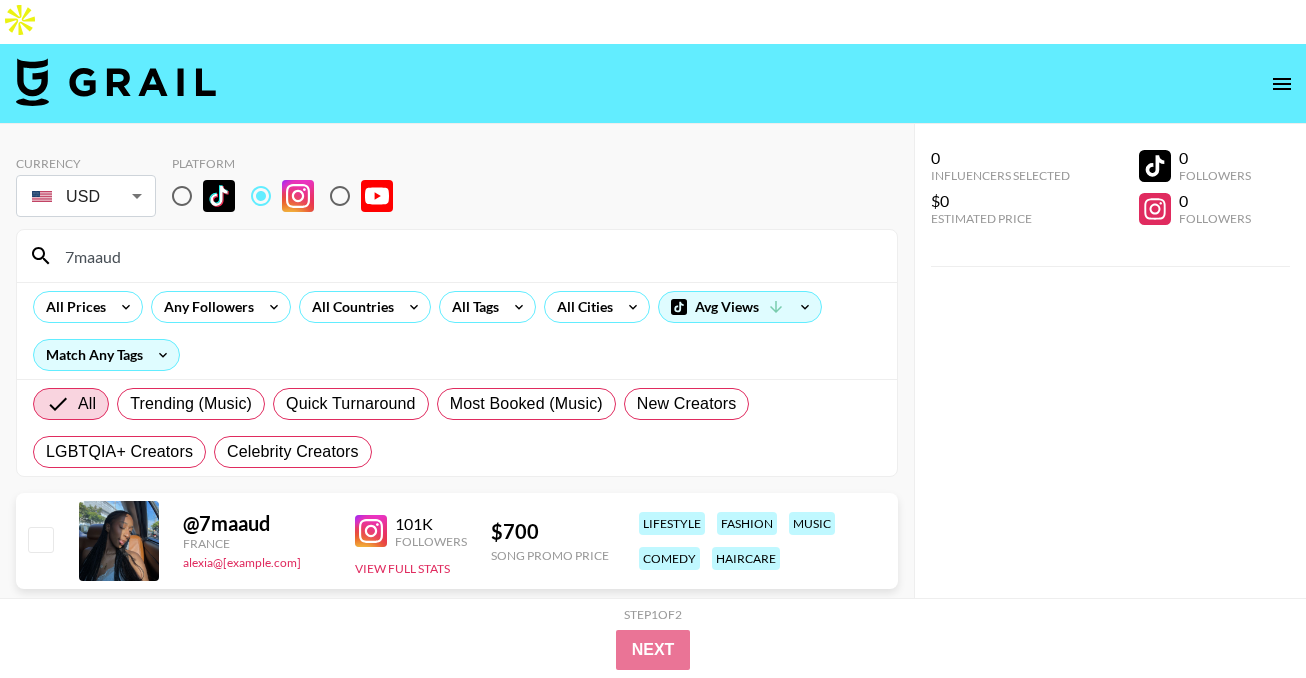 click on "7maaud" at bounding box center (469, 256) 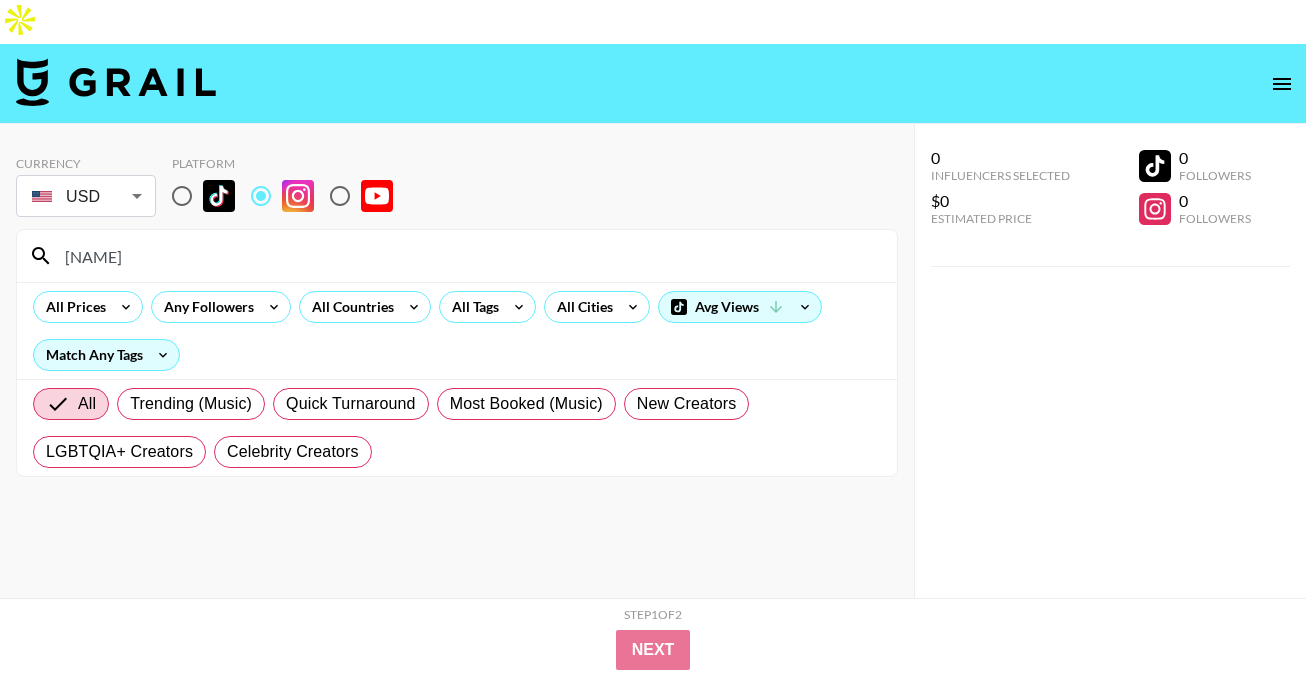 click on "[NAME]" at bounding box center (469, 256) 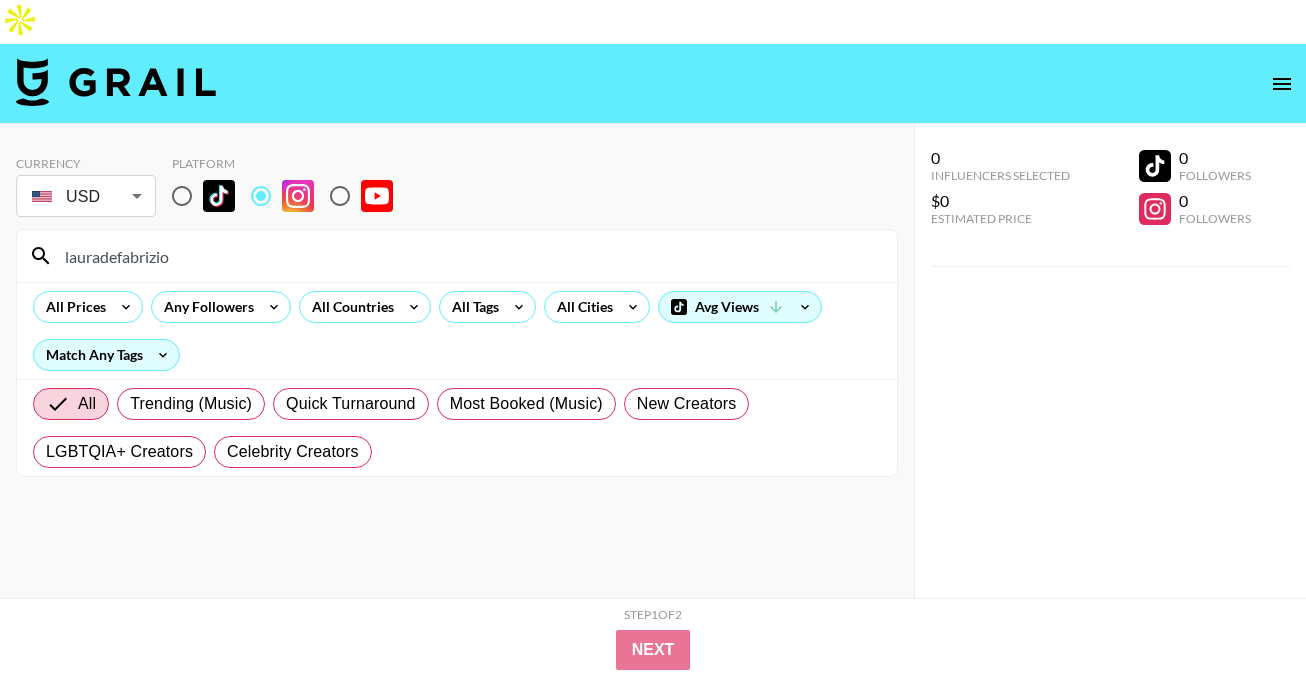 click on "lauradefabrizio" at bounding box center [469, 256] 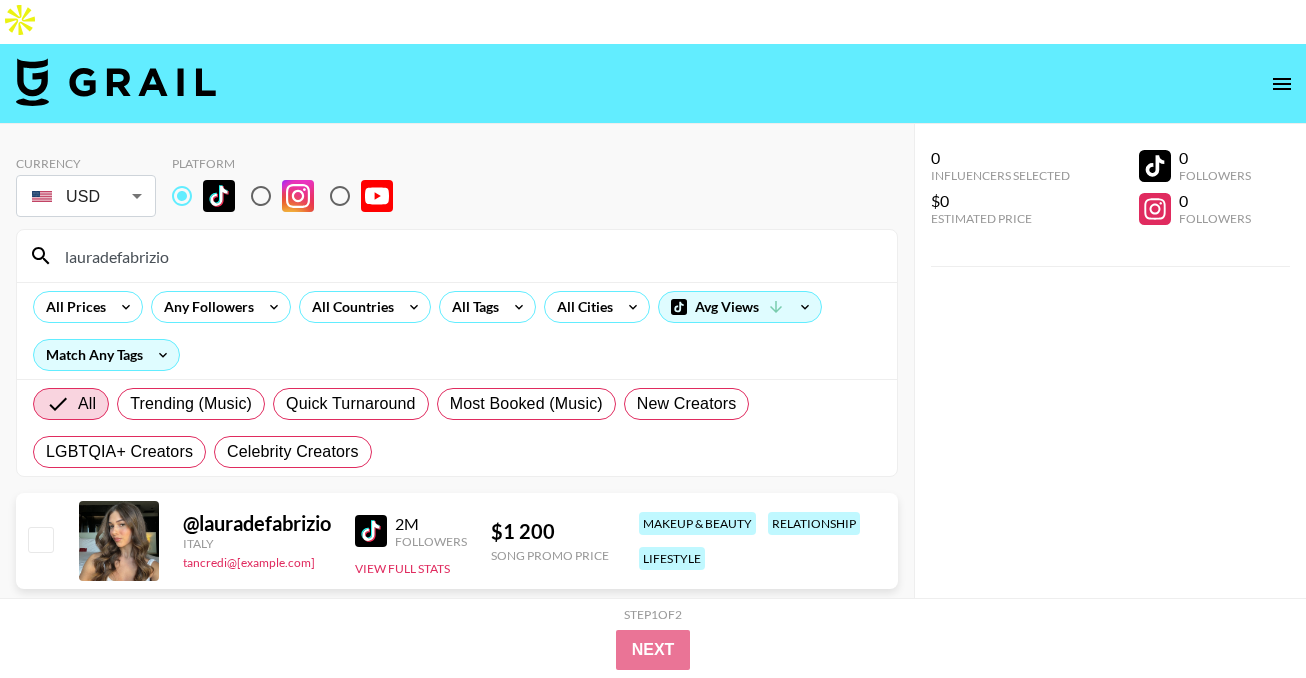 click on "lauradefabrizio" at bounding box center [469, 256] 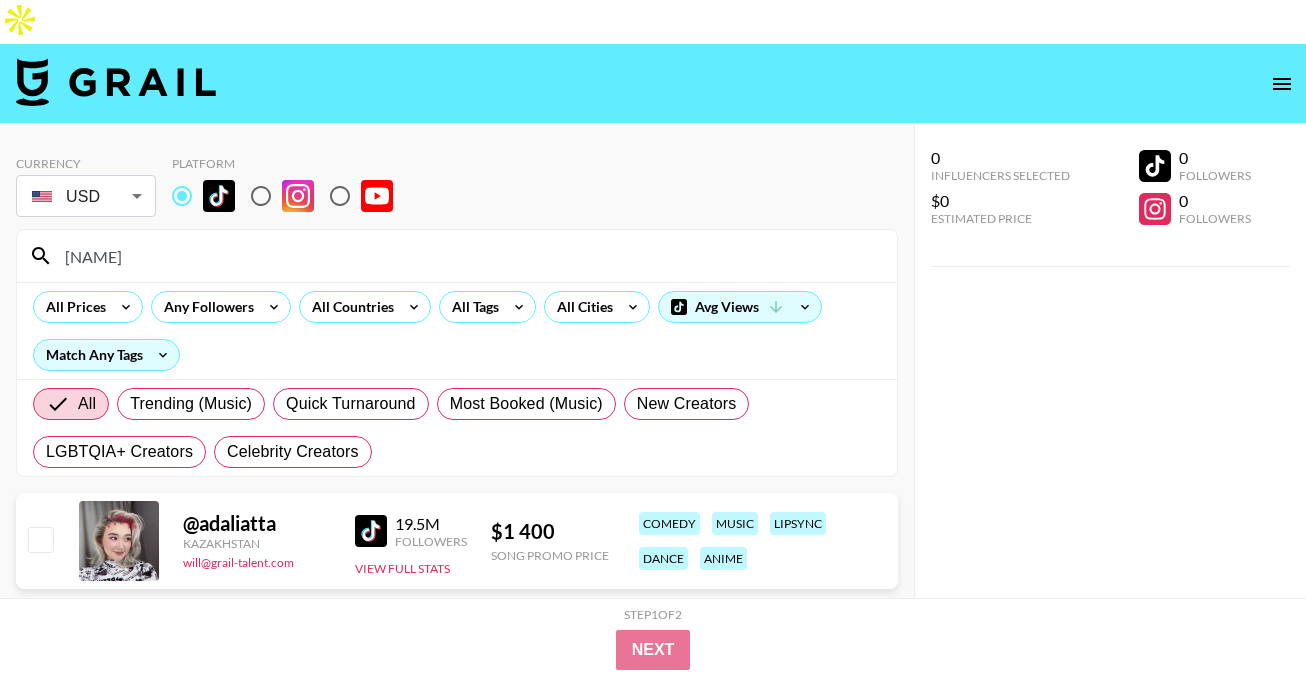 type on "[NAME]" 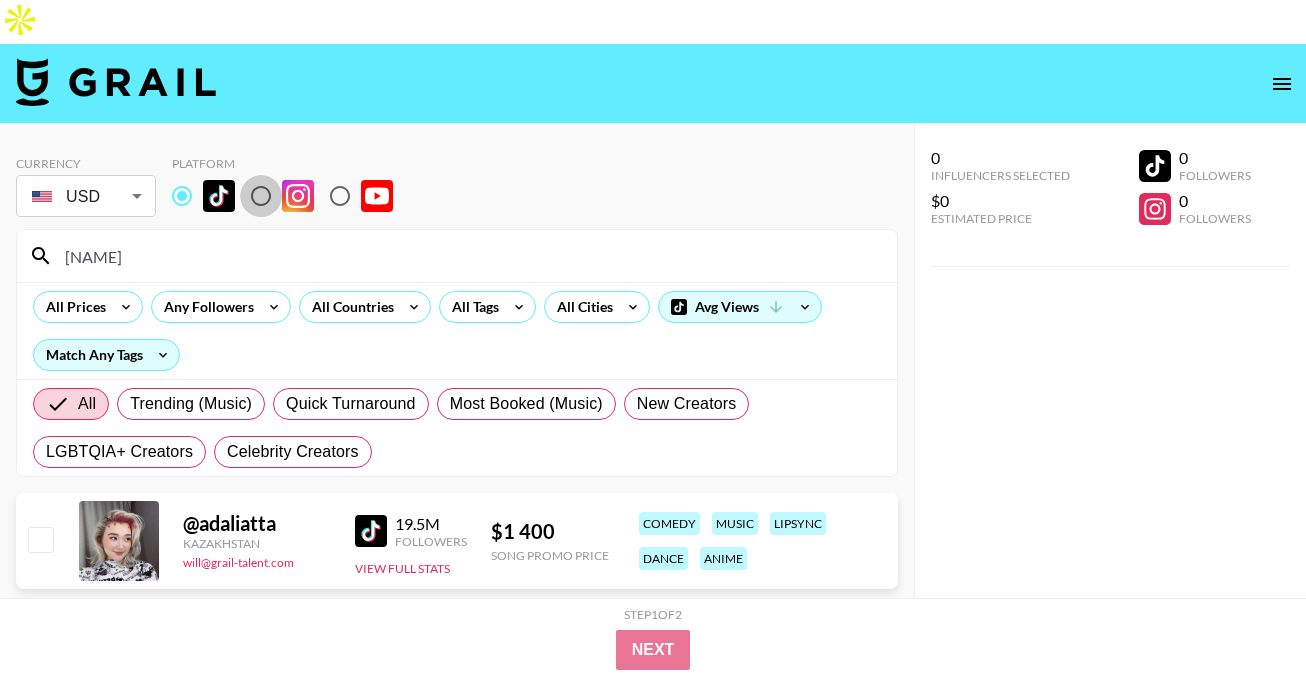 click at bounding box center [261, 196] 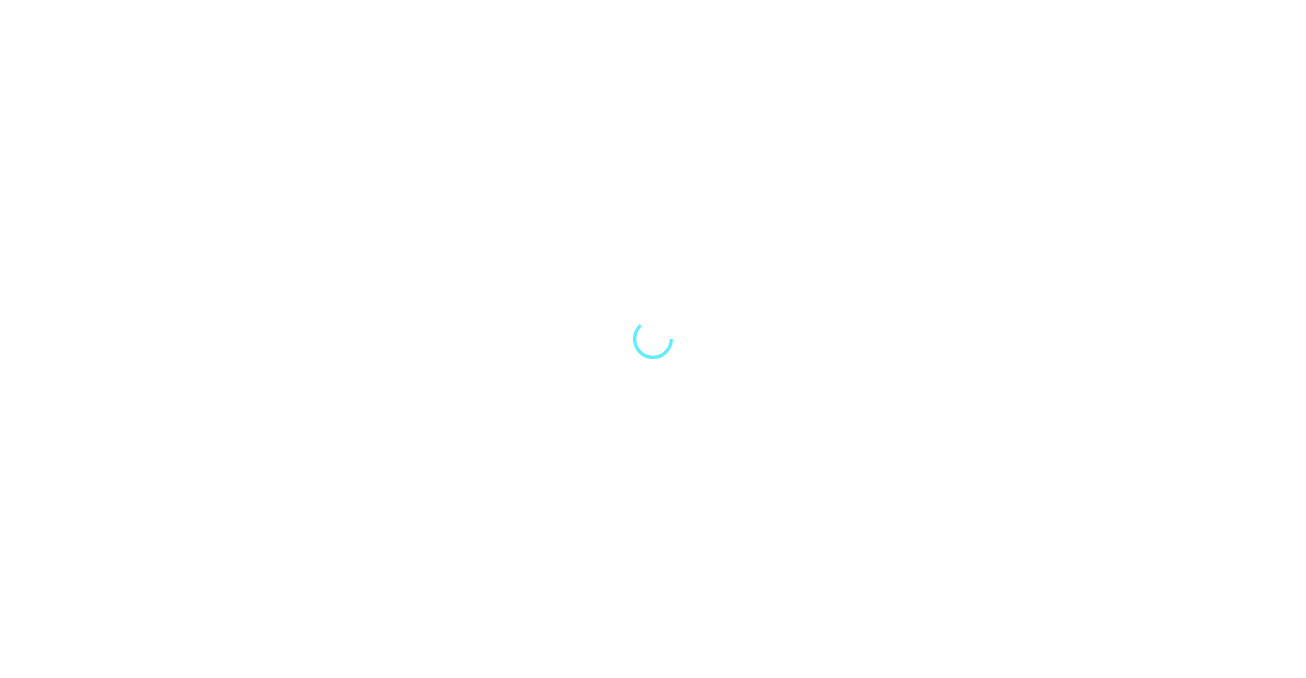 scroll, scrollTop: 0, scrollLeft: 0, axis: both 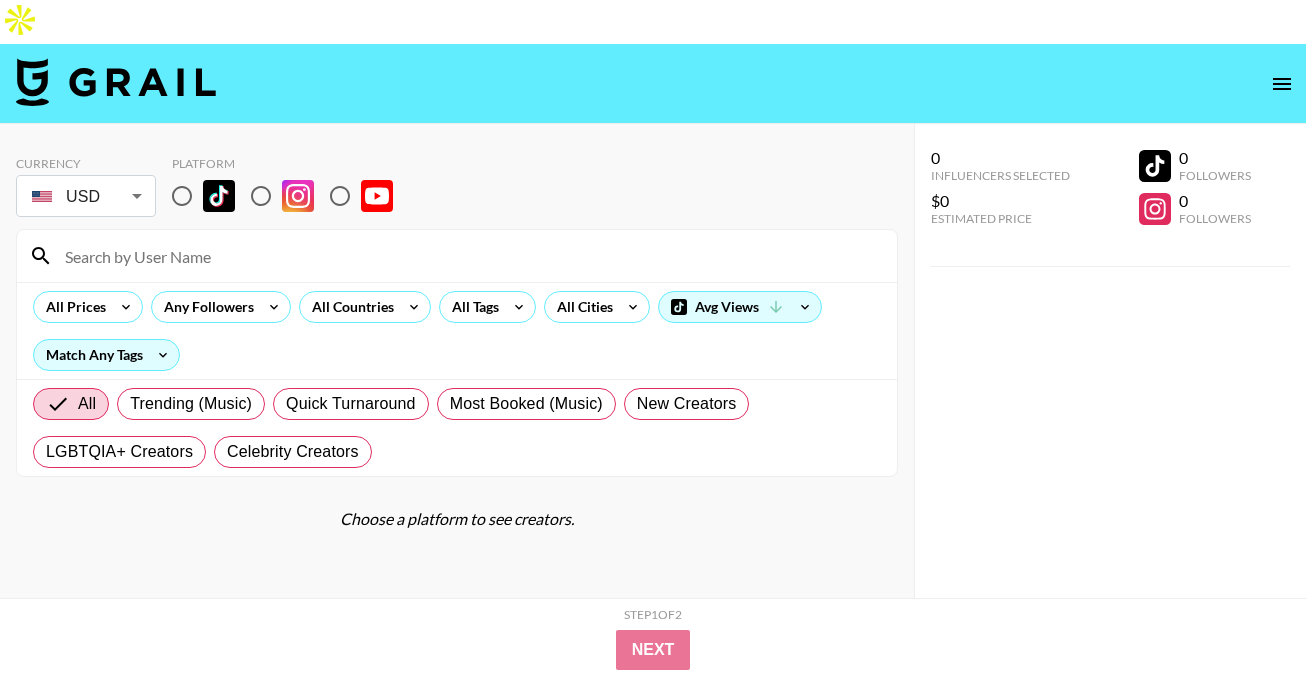 click at bounding box center [182, 196] 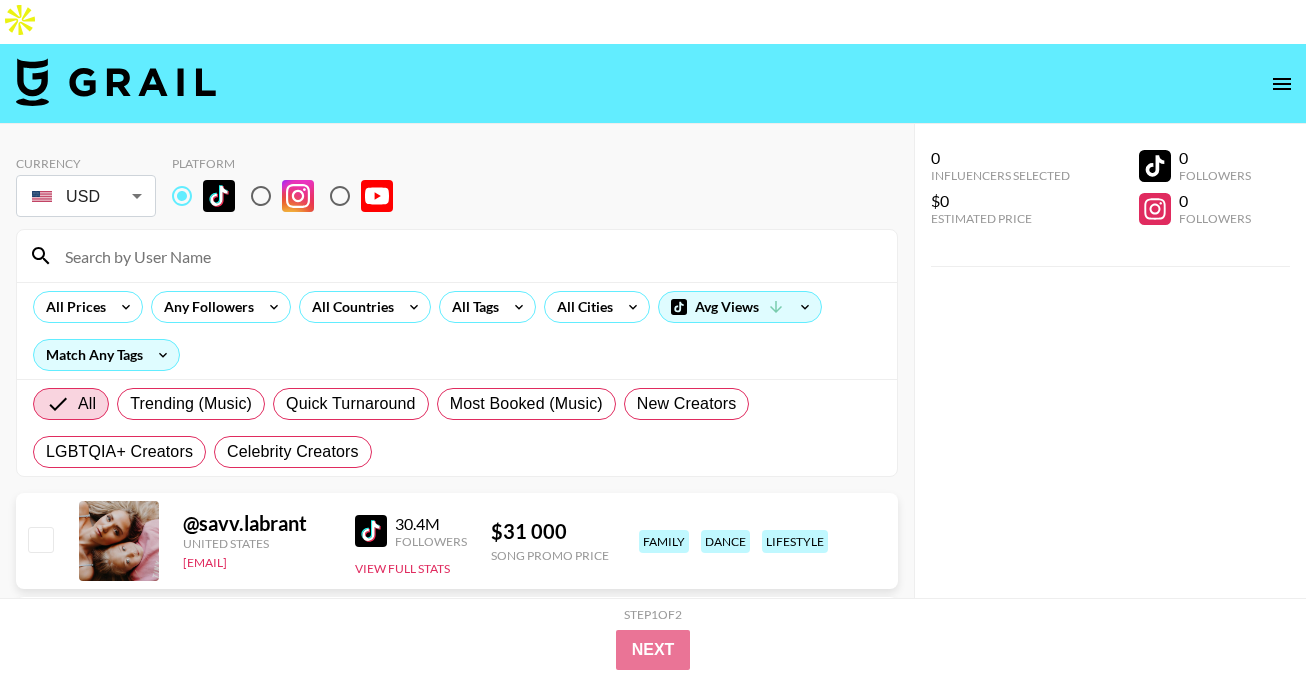 click at bounding box center (469, 256) 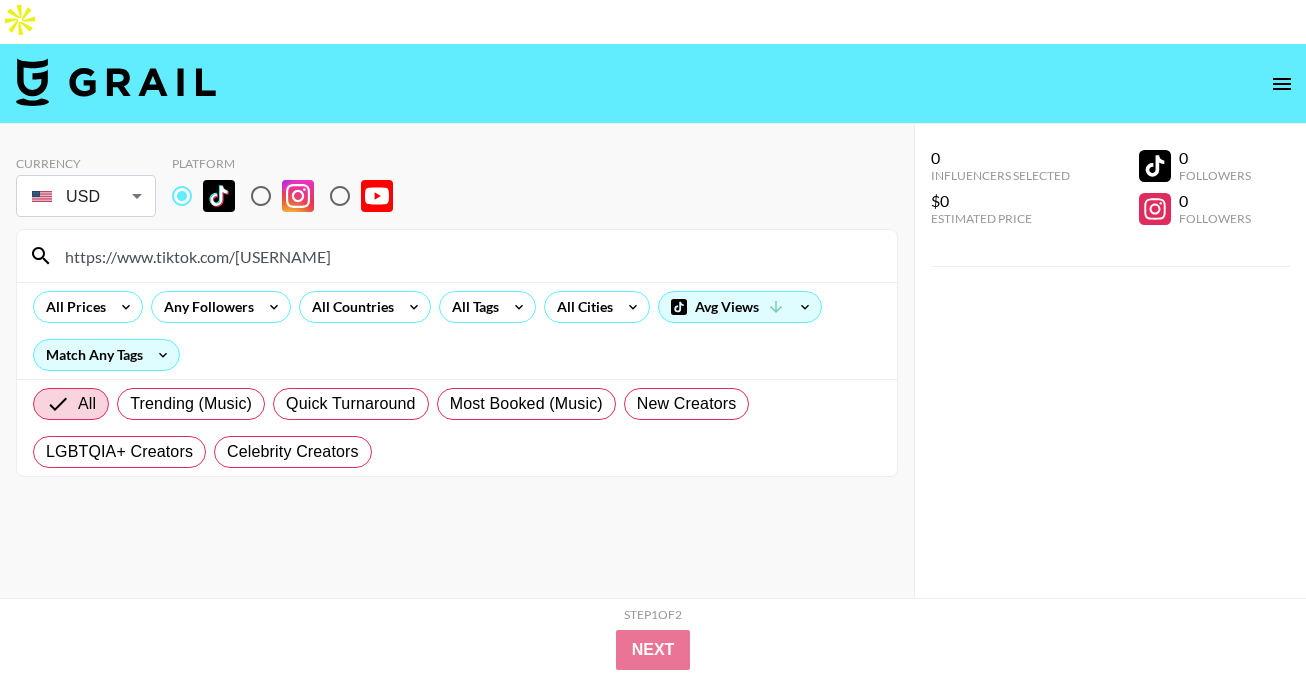 drag, startPoint x: 249, startPoint y: 215, endPoint x: 17, endPoint y: 215, distance: 232 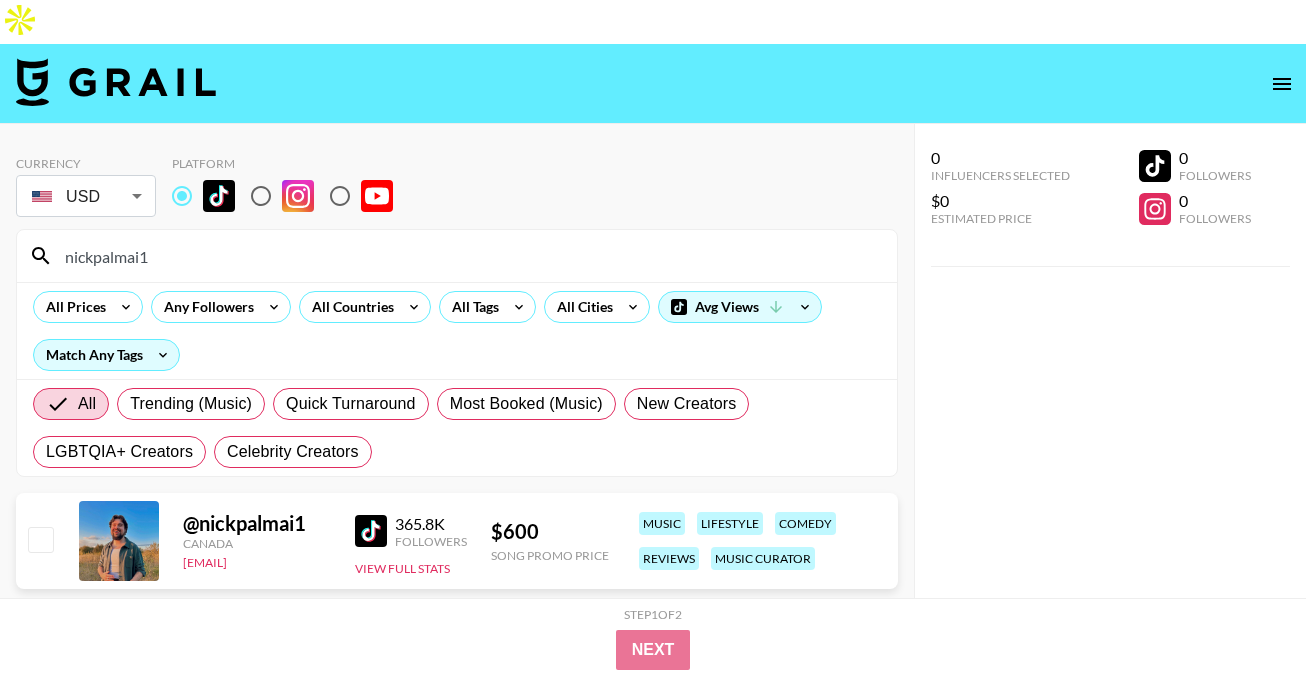 type on "nickpalmai1" 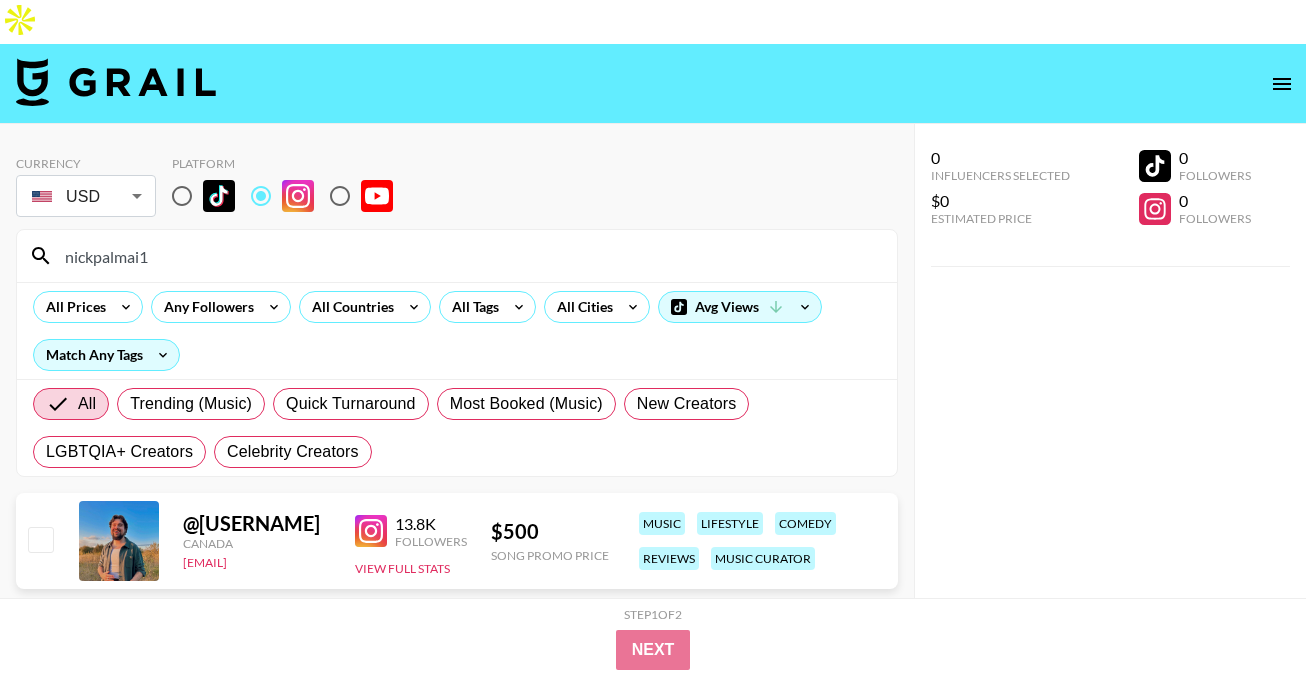click at bounding box center [371, 531] 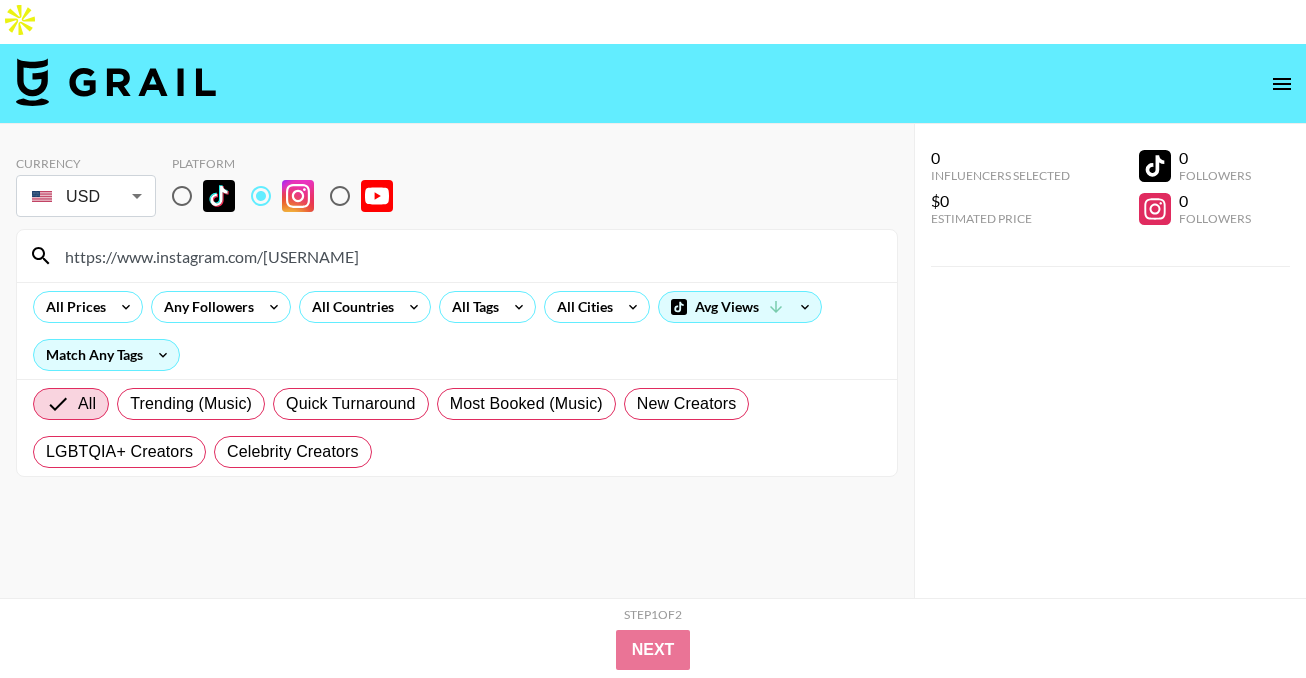 drag, startPoint x: 263, startPoint y: 216, endPoint x: 29, endPoint y: 204, distance: 234.3075 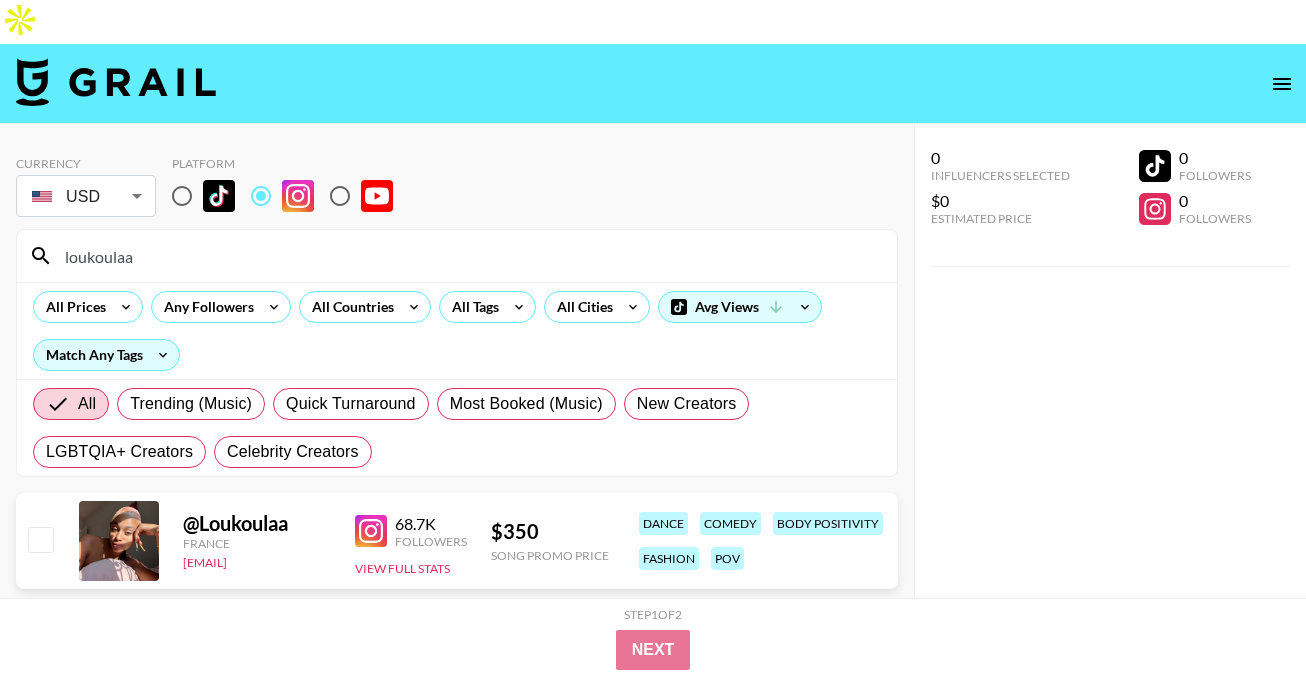 click on "loukoulaa" at bounding box center [469, 256] 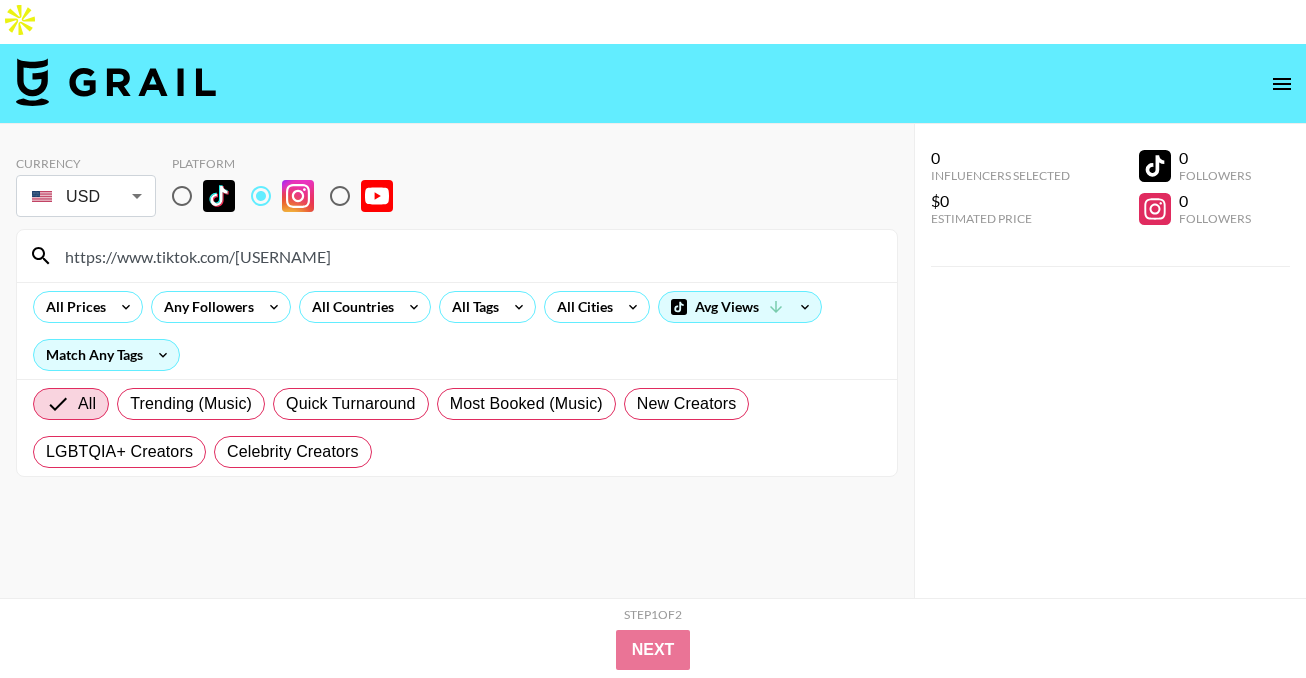 drag, startPoint x: 248, startPoint y: 219, endPoint x: 0, endPoint y: 219, distance: 248 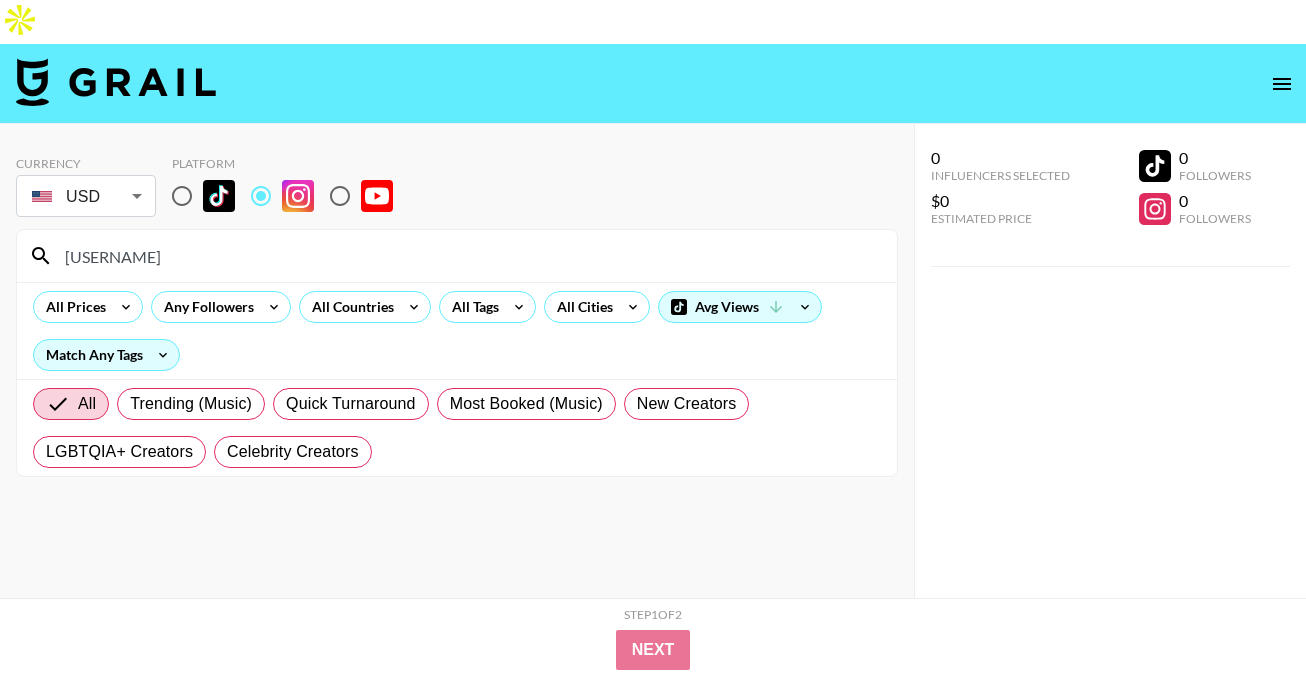 type on "7maaud_" 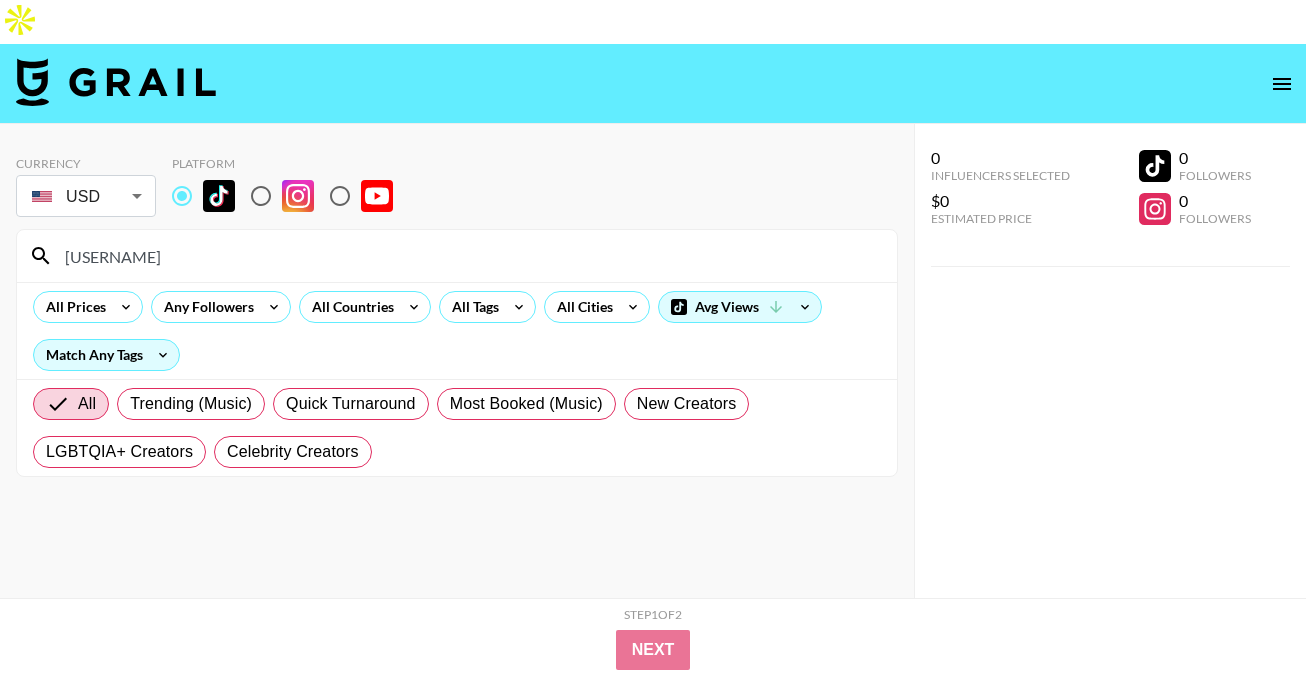 click on "7maaud_" at bounding box center (469, 256) 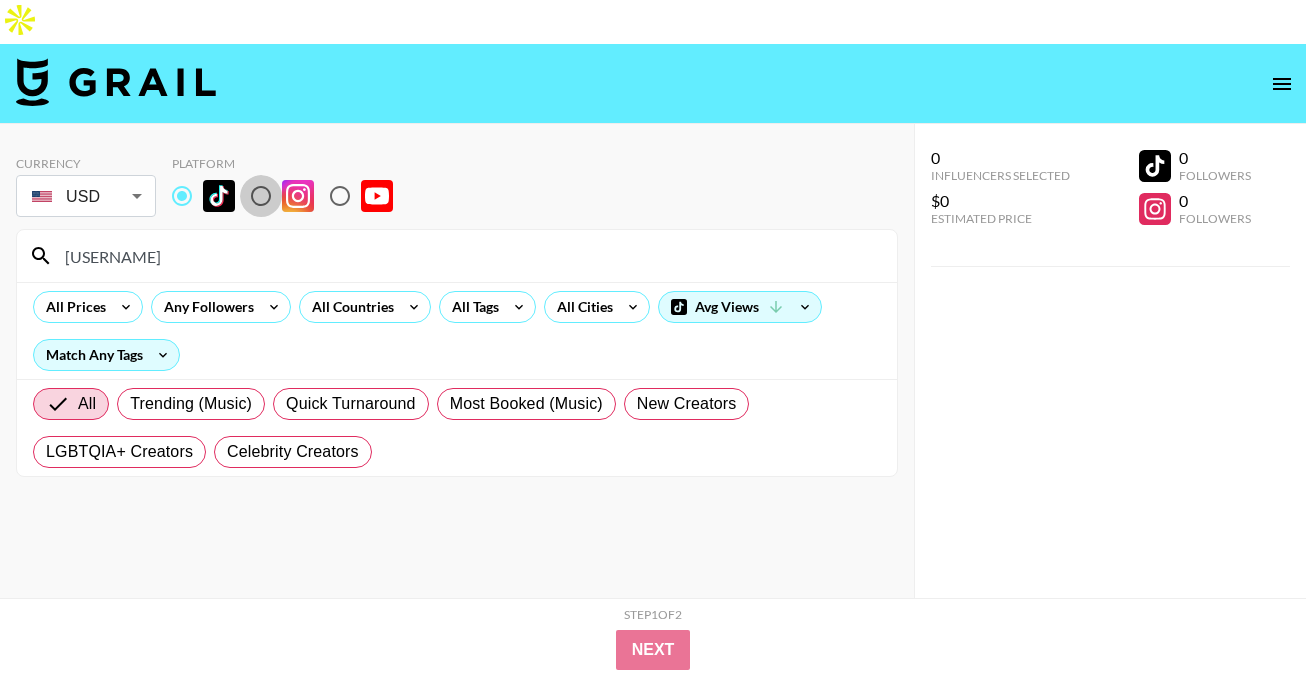click at bounding box center (261, 196) 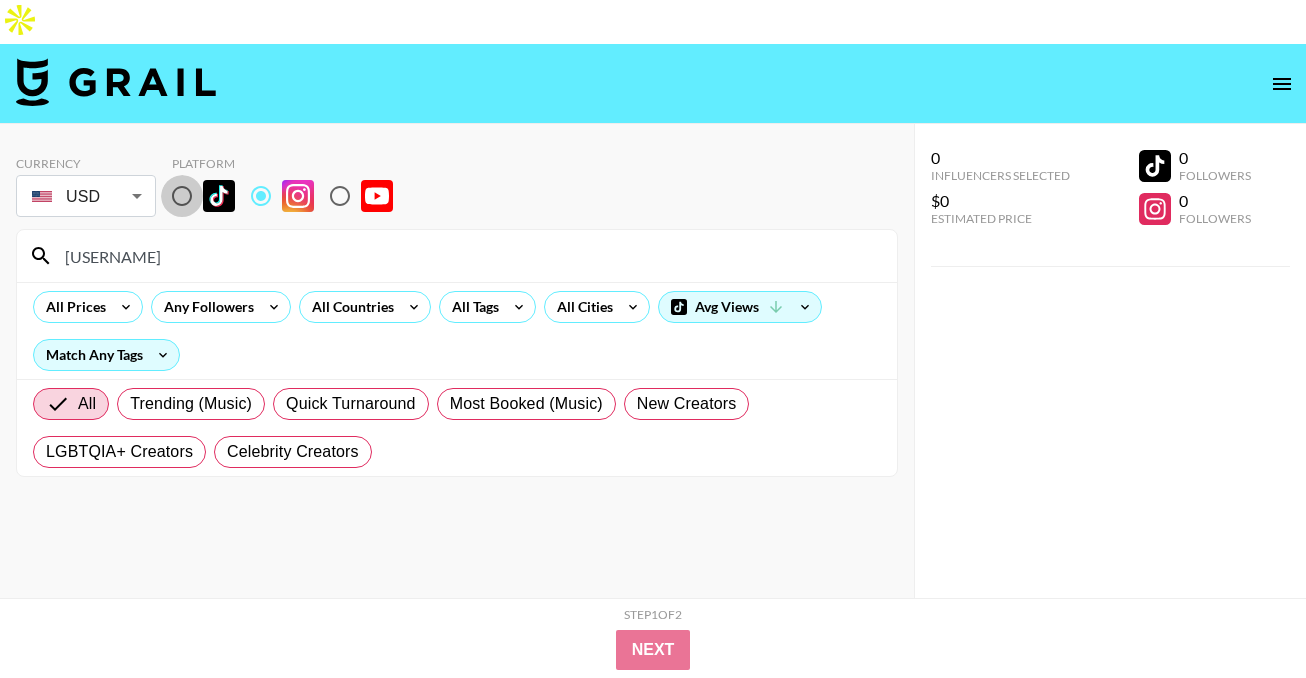click at bounding box center (182, 196) 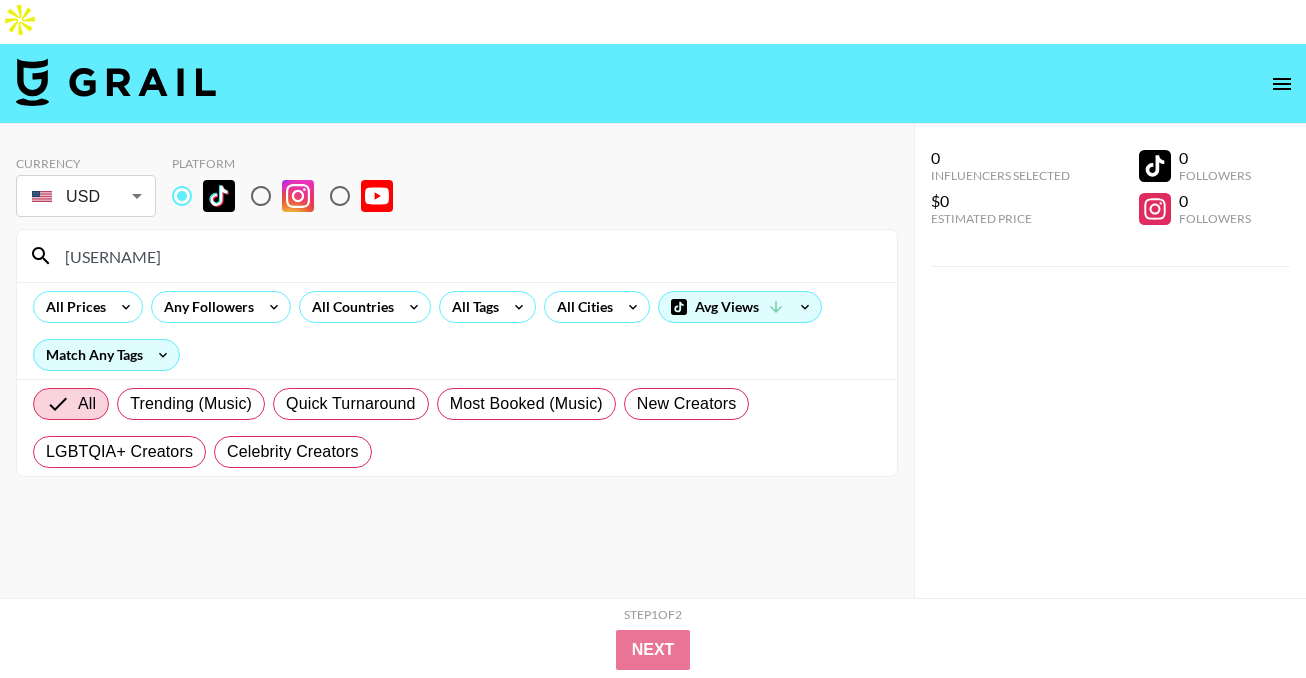 click on "7maaud_" at bounding box center [469, 256] 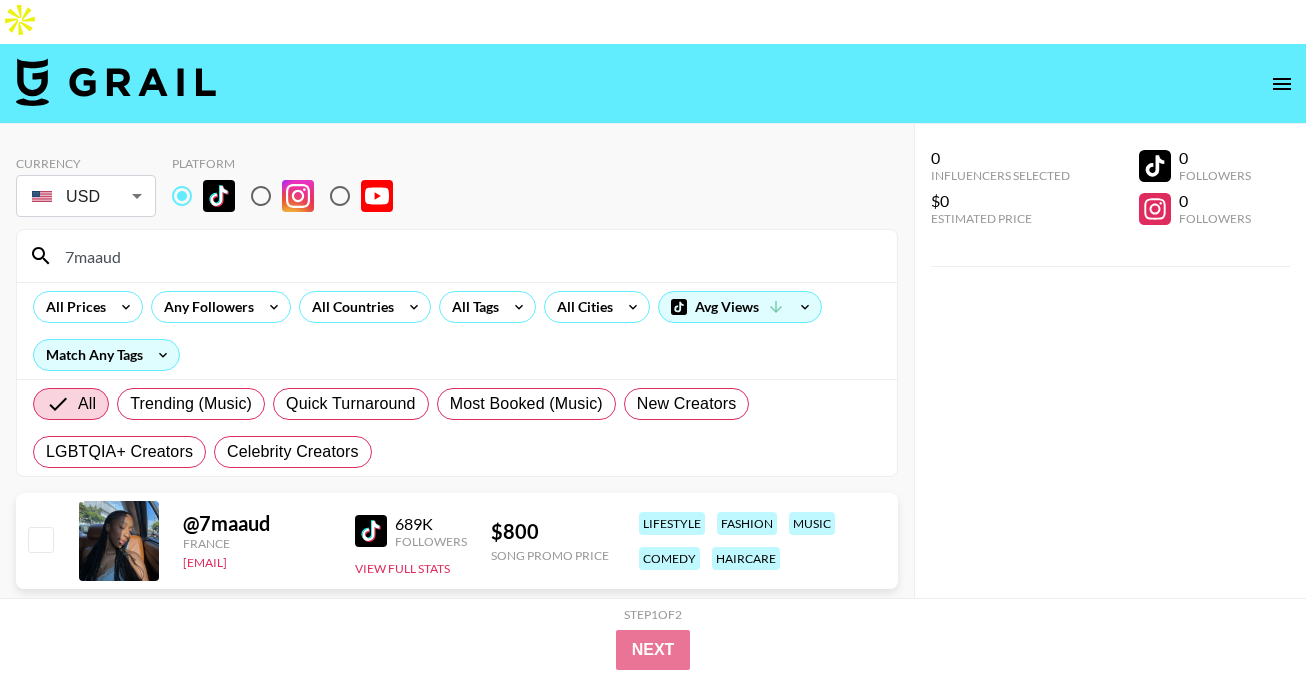 type on "7maaud" 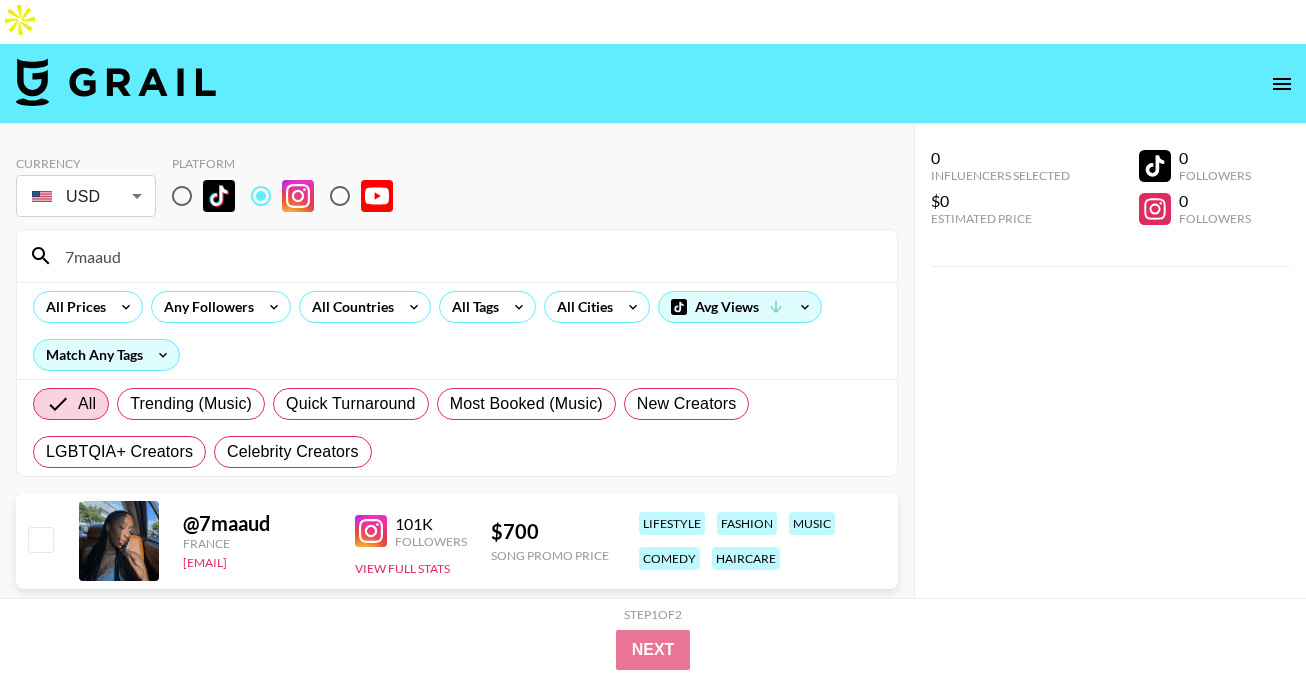 click at bounding box center [371, 531] 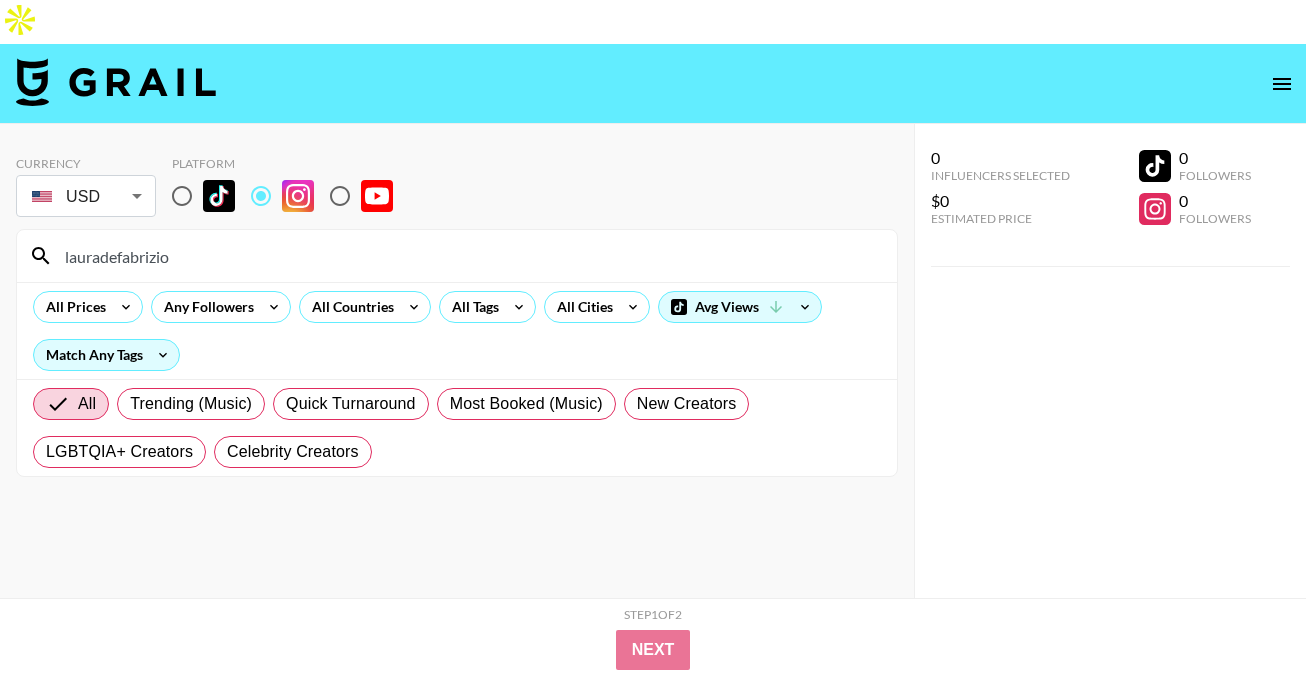 click on "lauradefabrizio" at bounding box center [469, 256] 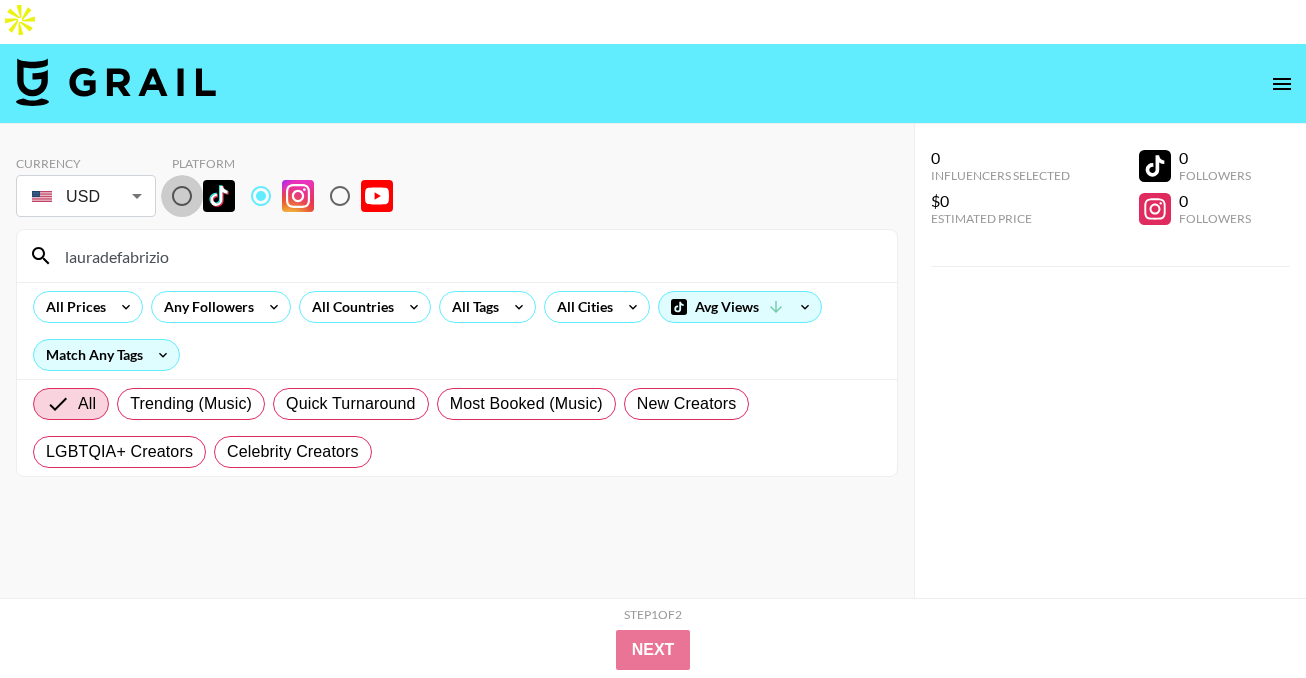 click at bounding box center [182, 196] 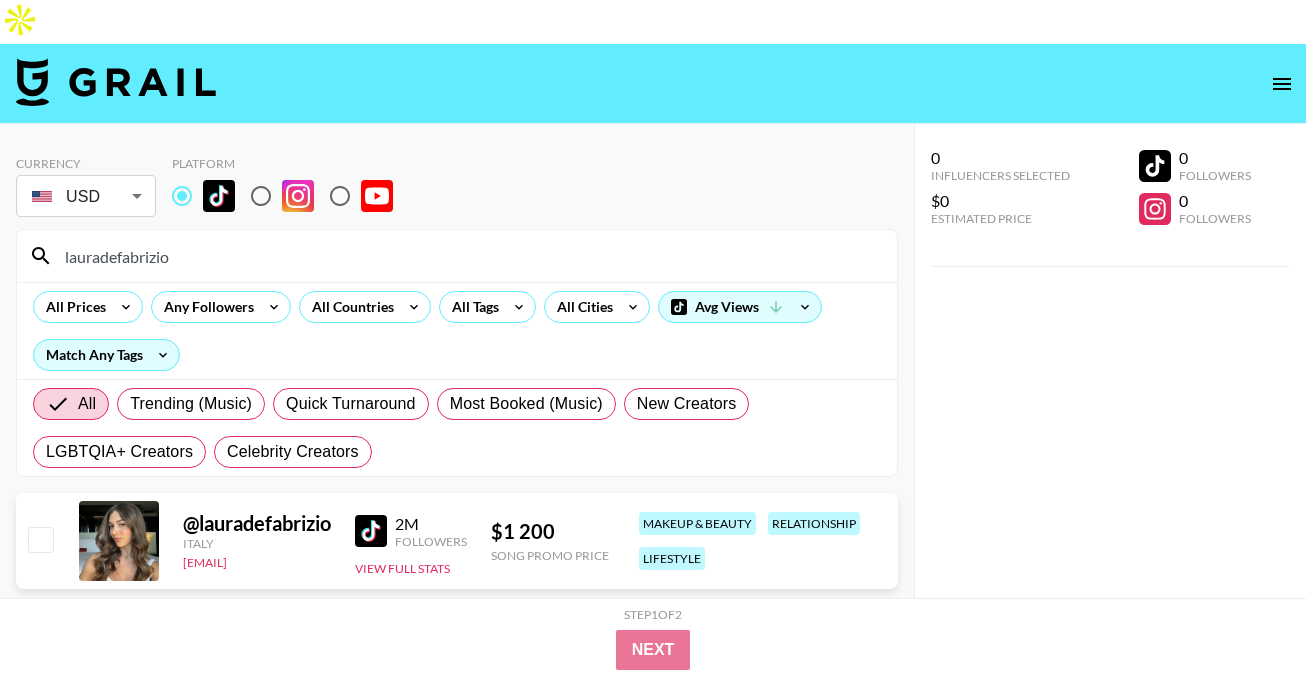 click at bounding box center [261, 196] 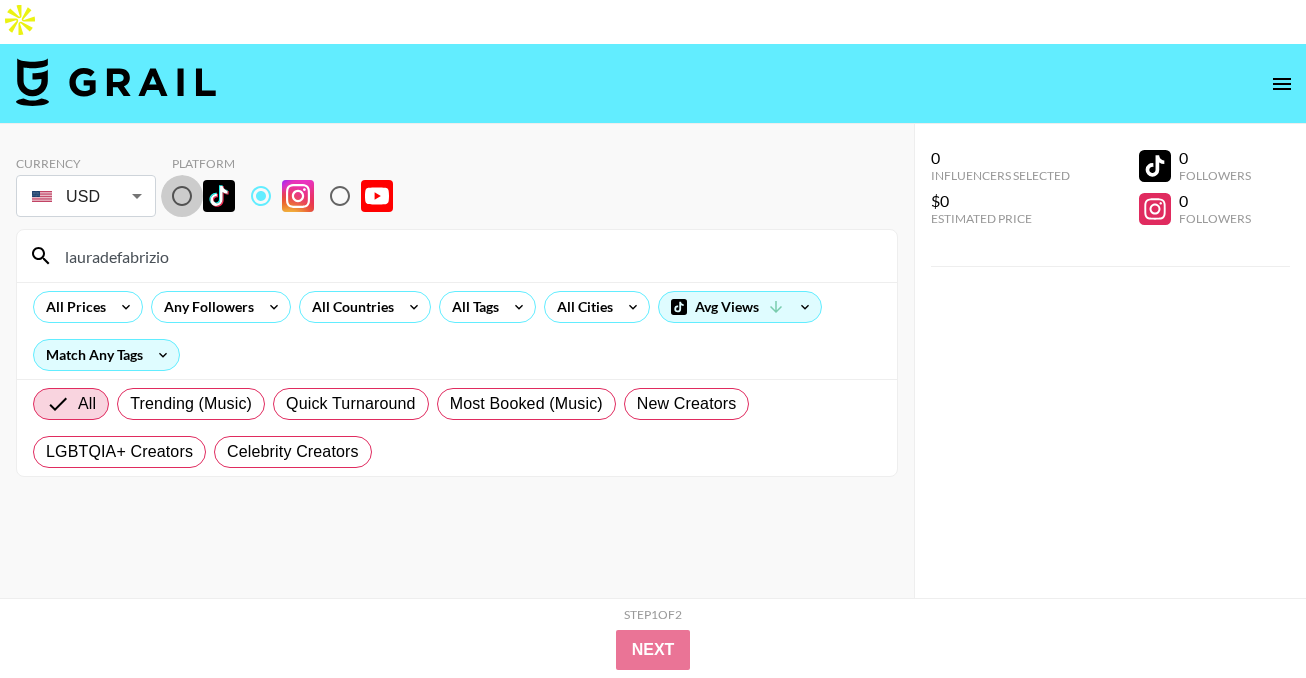 click at bounding box center (182, 196) 